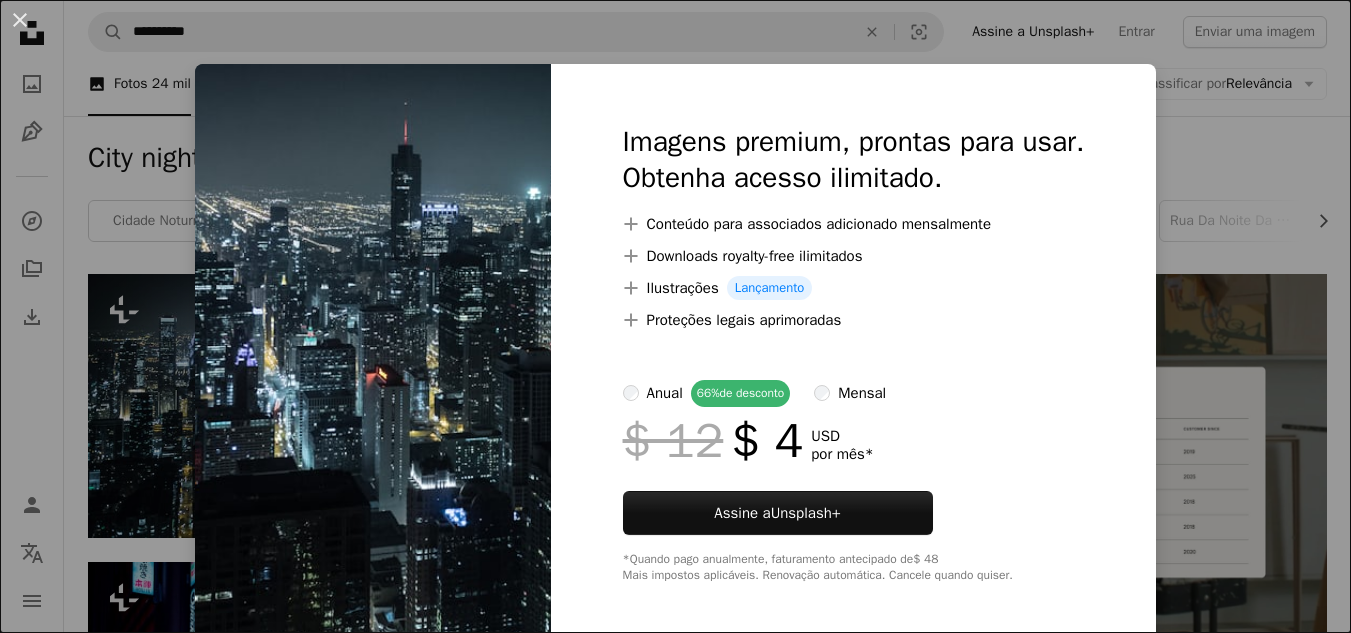 scroll, scrollTop: 200, scrollLeft: 0, axis: vertical 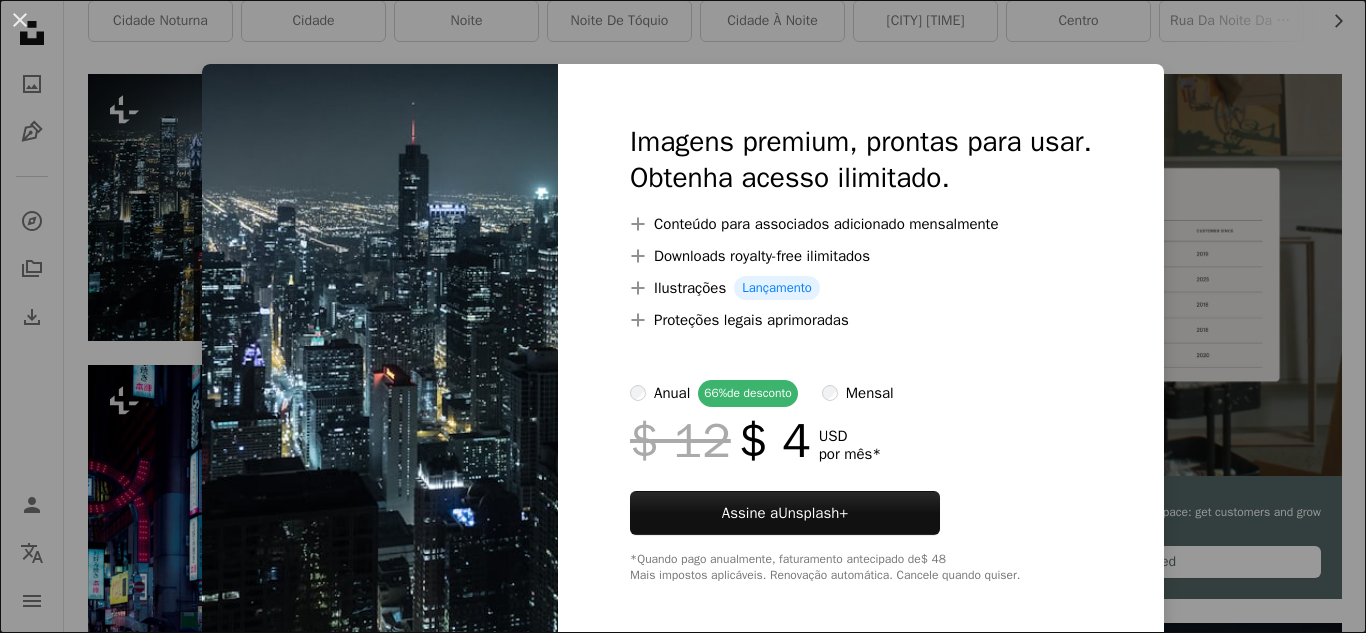 click on "An X shape Imagens premium, prontas para usar. Obtenha acesso ilimitado. A plus sign Conteúdo para associados adicionado mensalmente A plus sign Downloads royalty-free ilimitados A plus sign Ilustrações  Lançamento A plus sign Proteções legais aprimoradas anual 66%  de desconto mensal $ 12   $ 4 USD por mês * Assine a  Unsplash+ *Quando pago anualmente, faturamento antecipado de  $ 48 Mais impostos aplicáveis. Renovação automática. Cancele quando quiser." at bounding box center [683, 316] 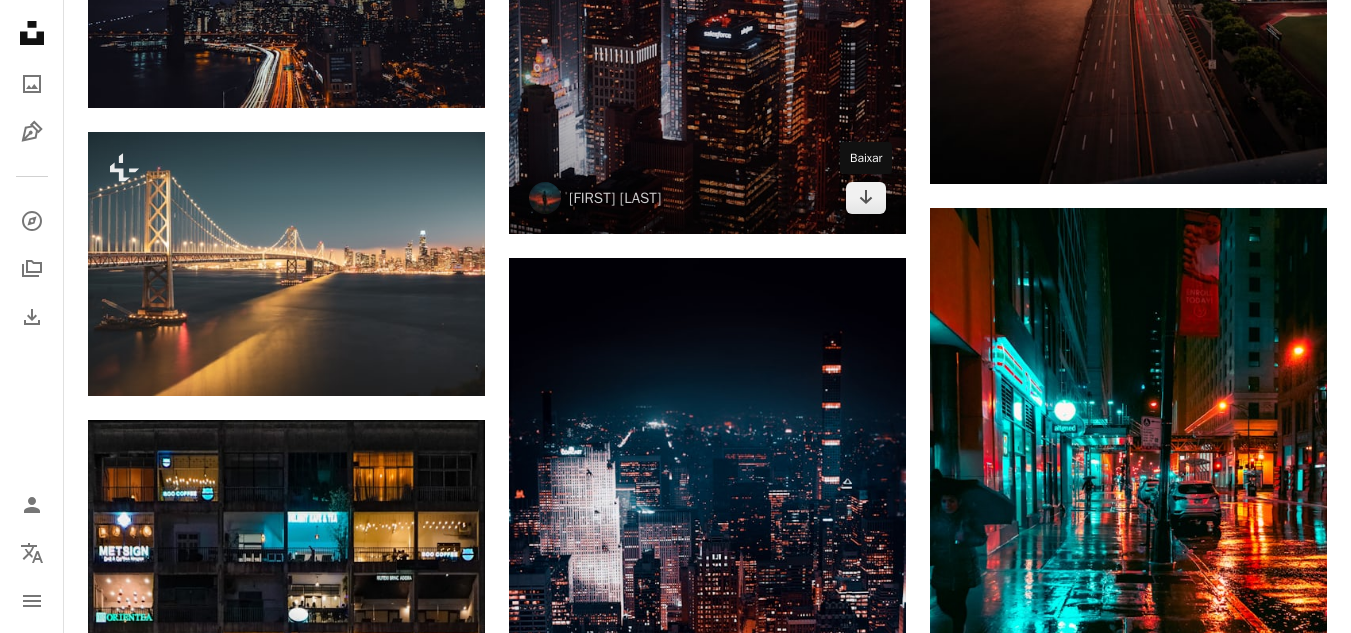 scroll, scrollTop: 1800, scrollLeft: 0, axis: vertical 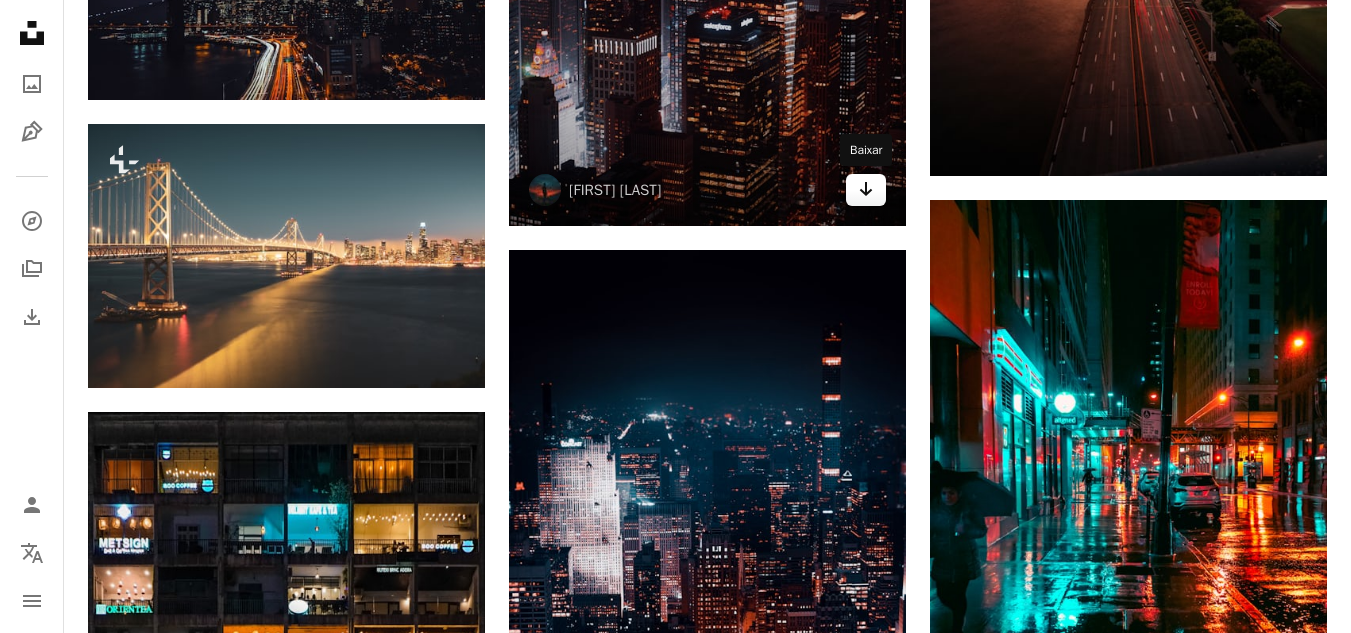 click 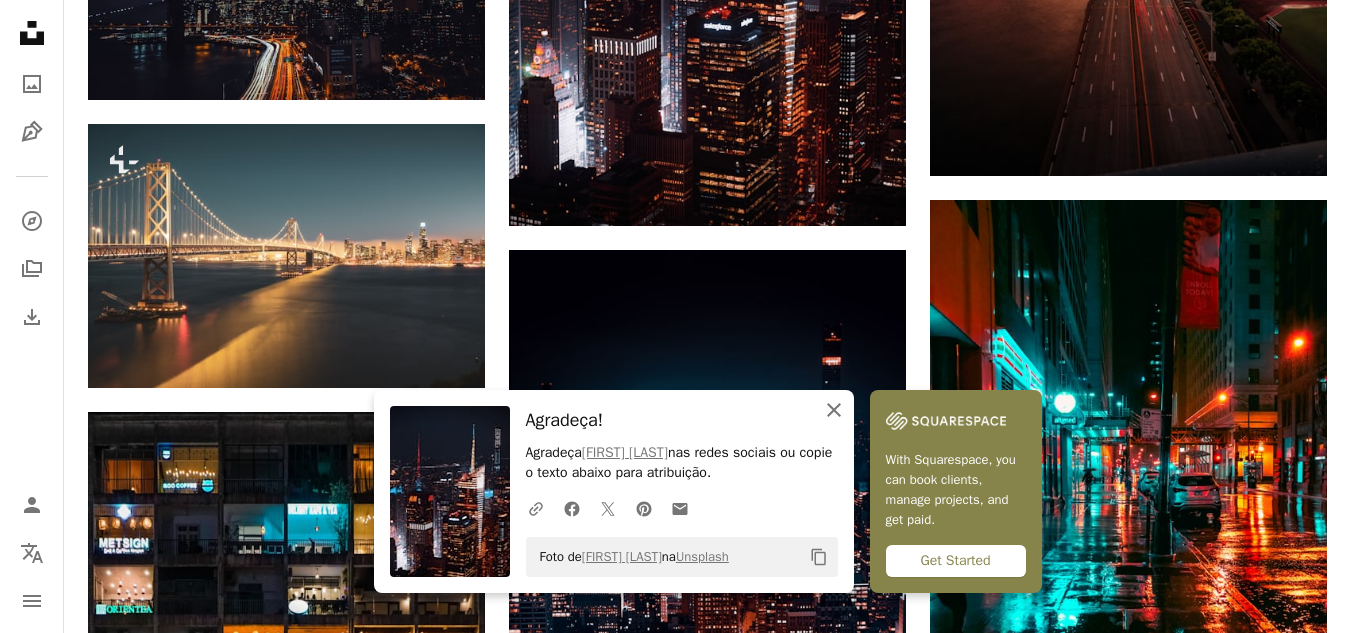 click on "An X shape" 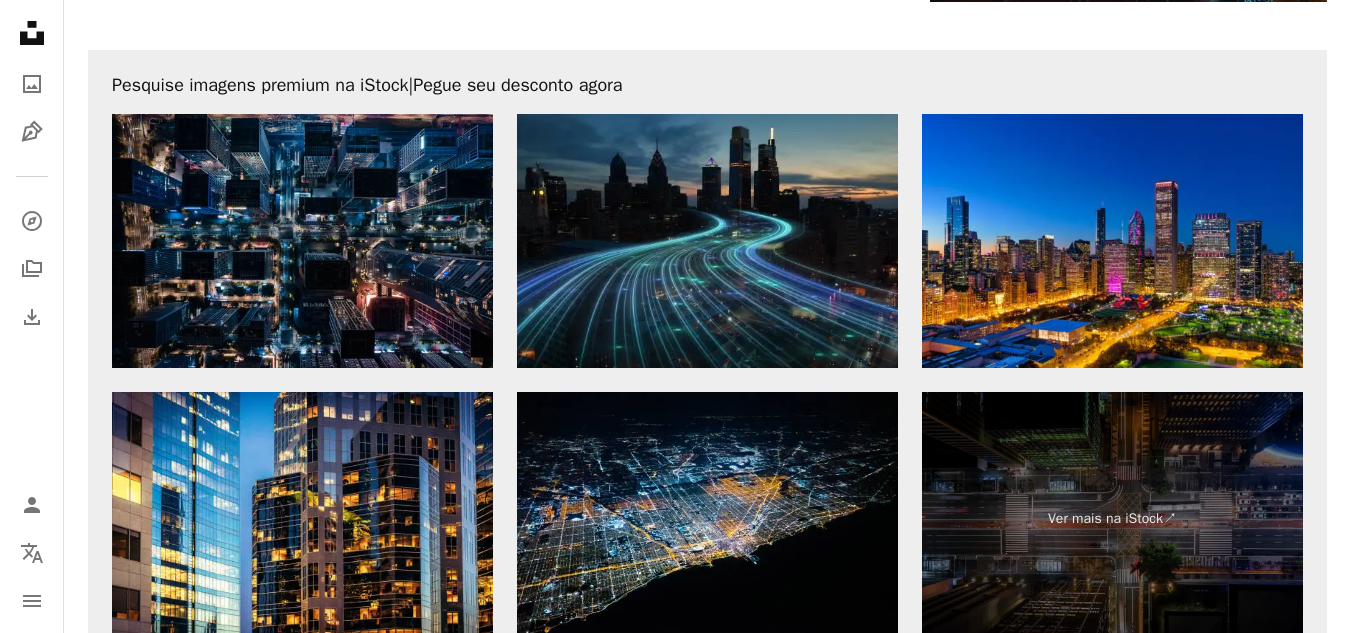 scroll, scrollTop: 4100, scrollLeft: 0, axis: vertical 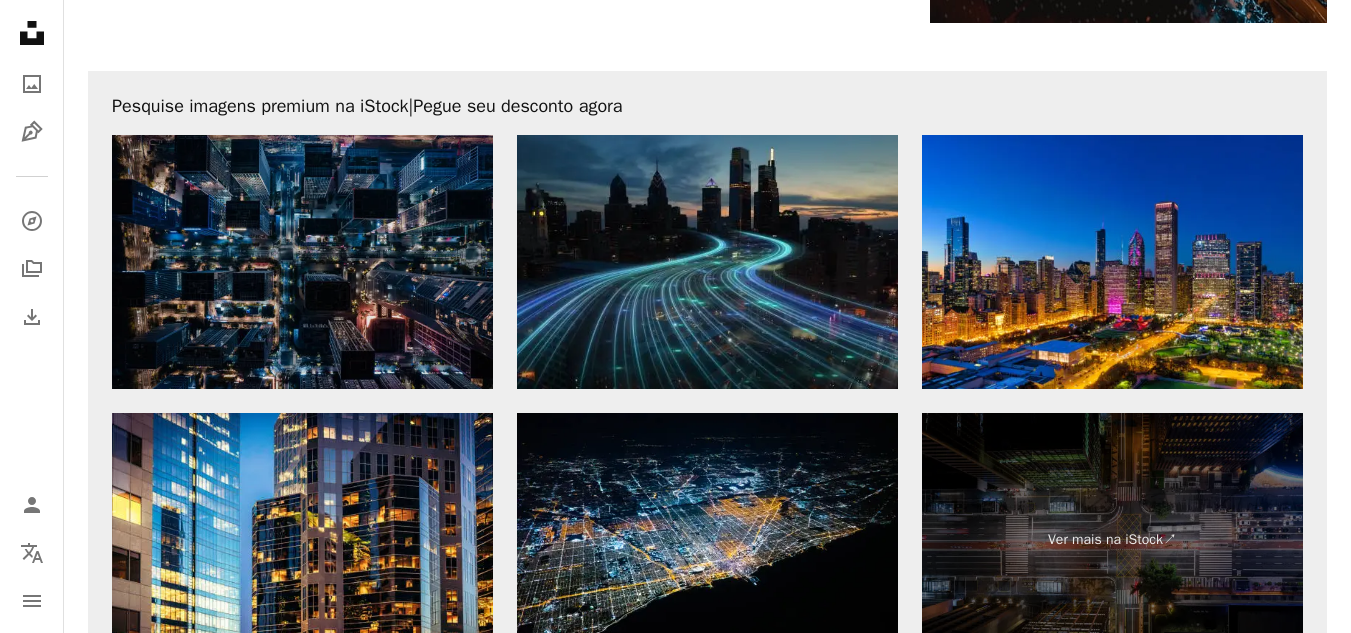 click at bounding box center [302, 262] 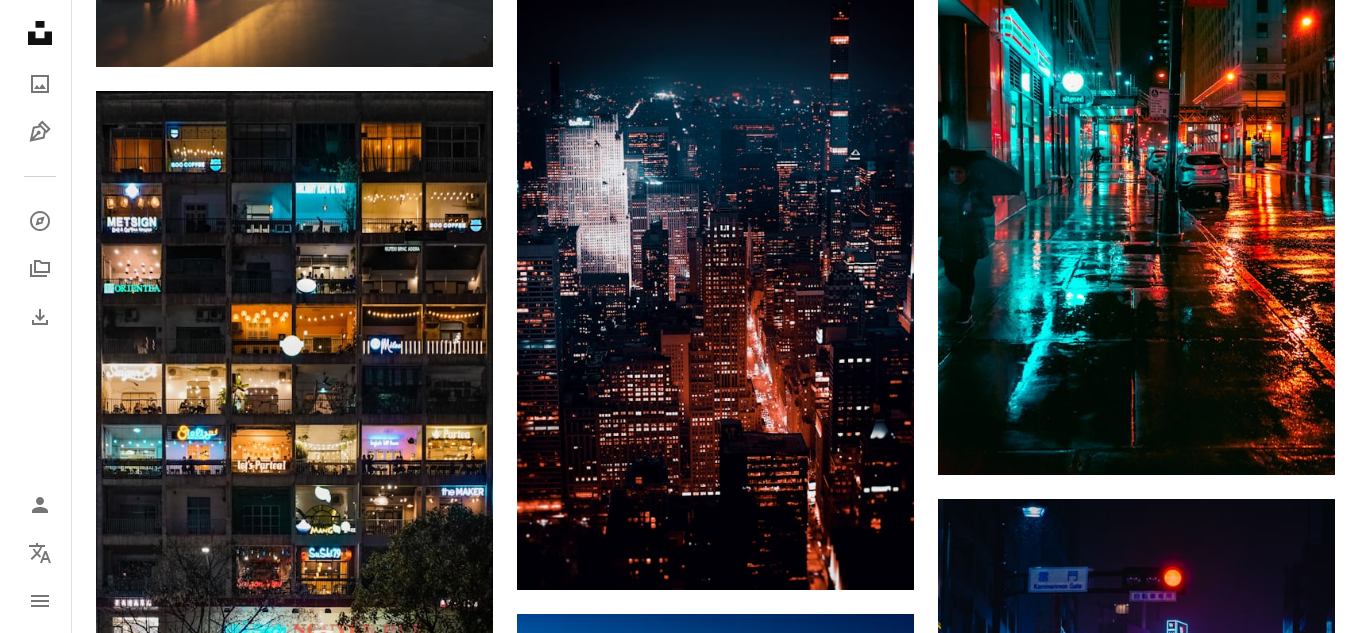 scroll, scrollTop: 2132, scrollLeft: 0, axis: vertical 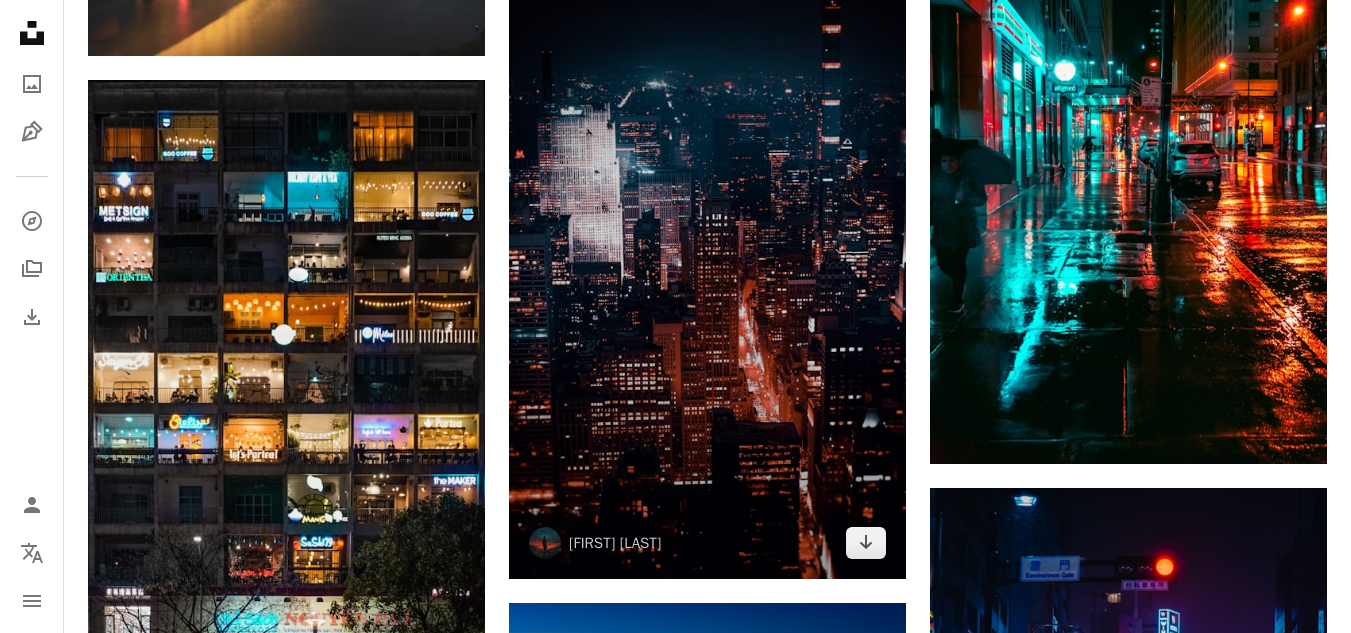 click at bounding box center (707, 248) 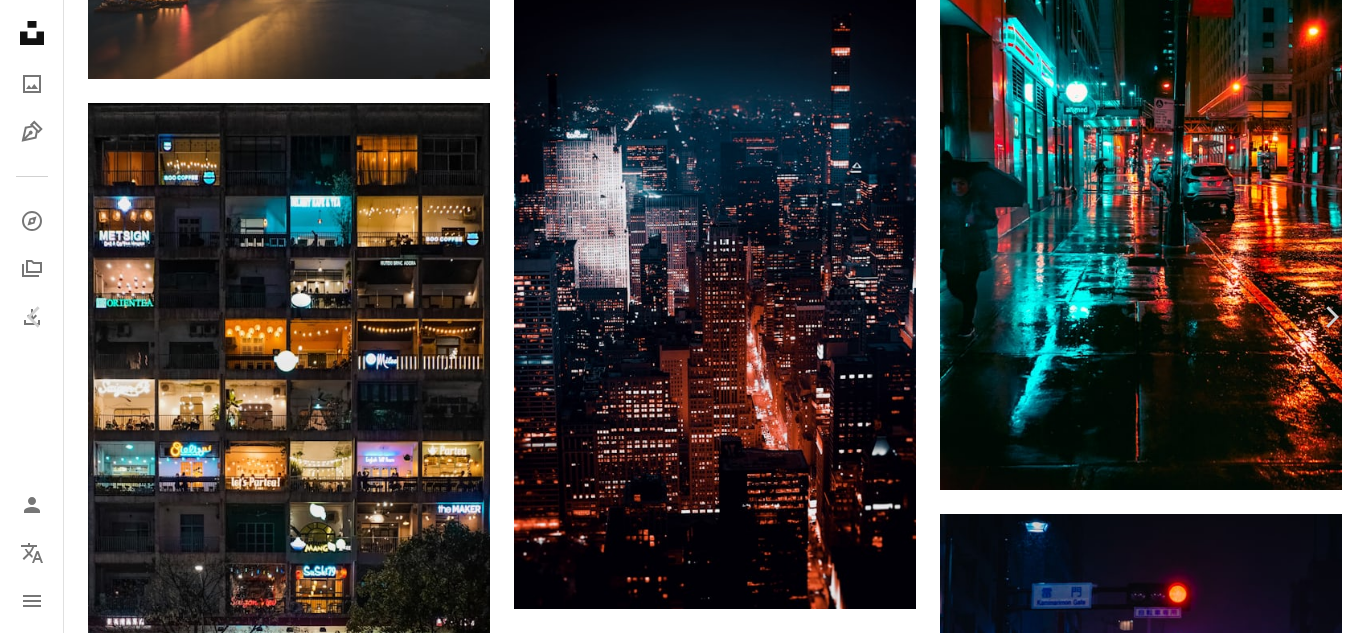 scroll, scrollTop: 0, scrollLeft: 0, axis: both 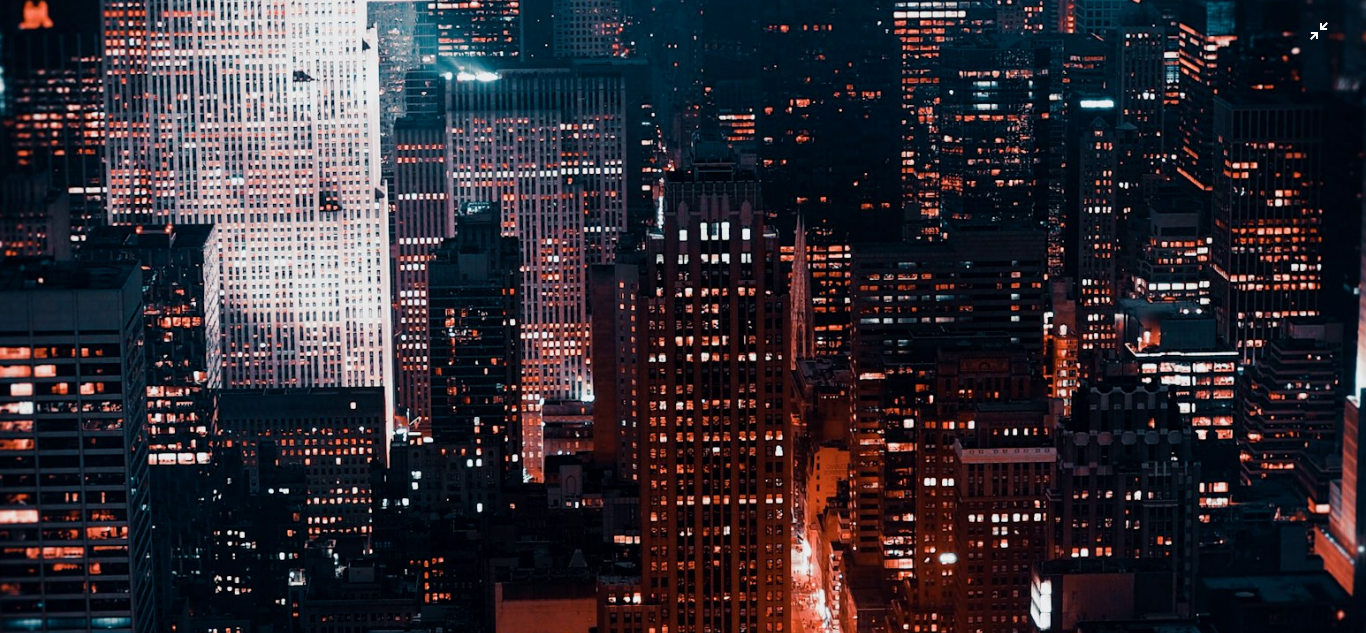 click at bounding box center [683, 340] 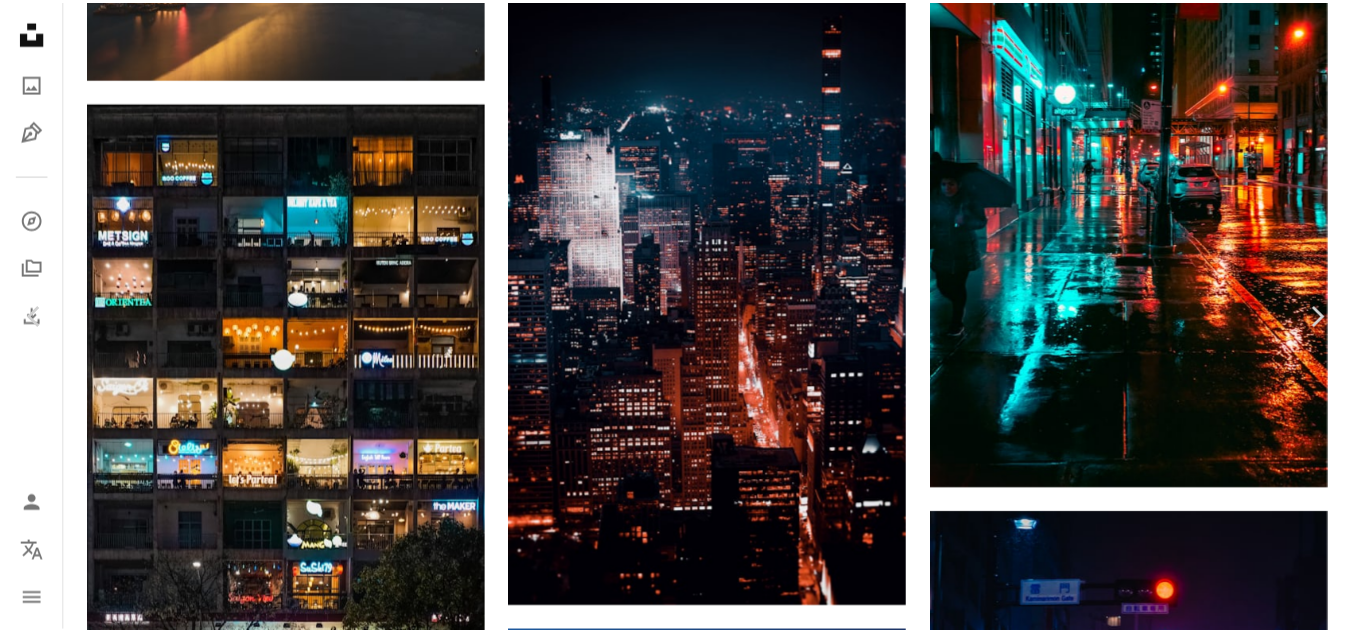 scroll, scrollTop: 0, scrollLeft: 0, axis: both 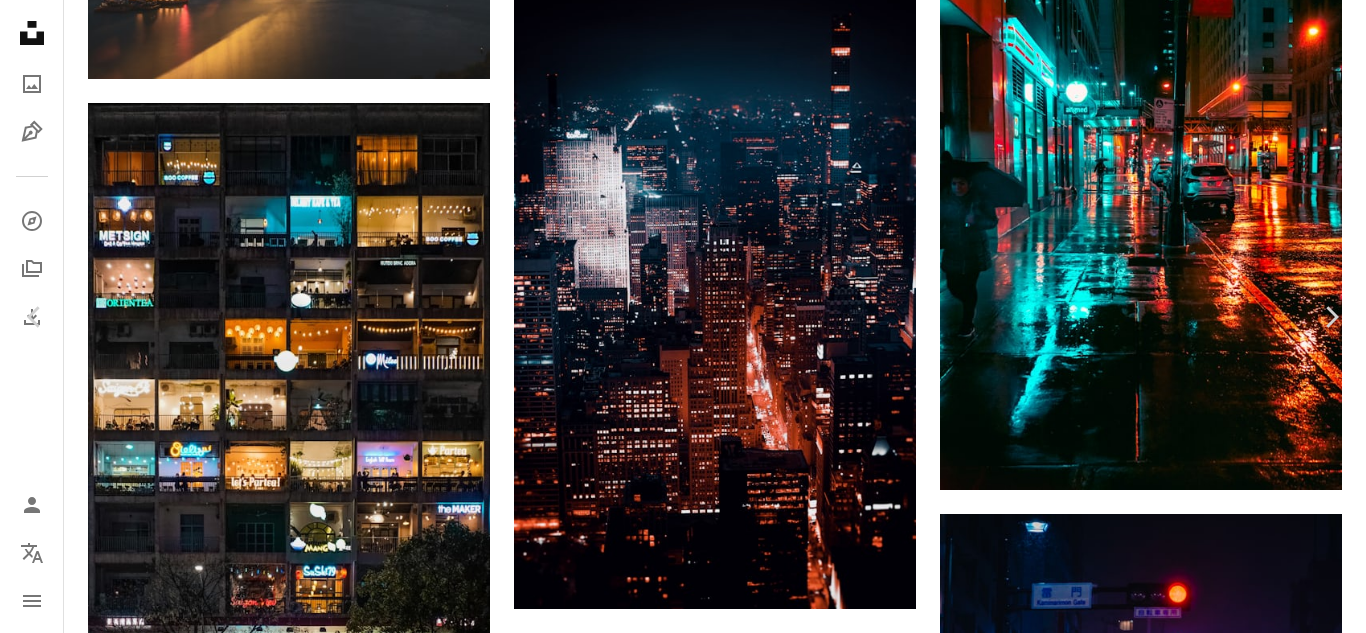 click on "An X shape" at bounding box center [20, 20] 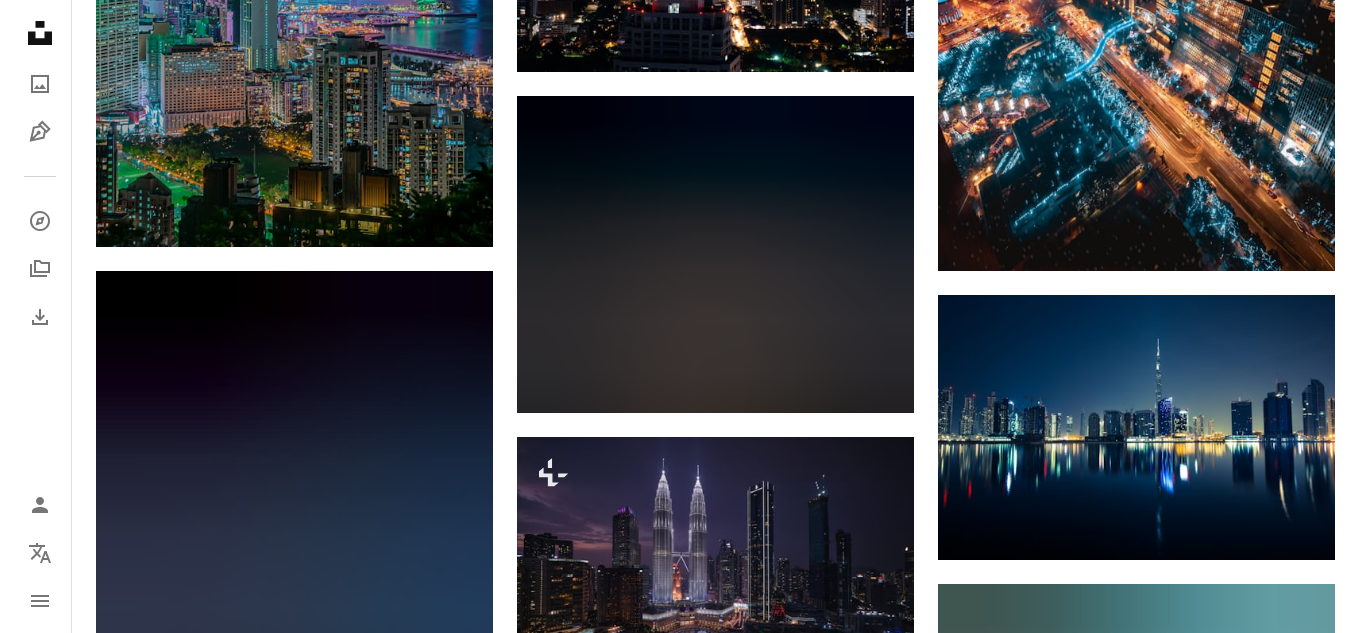 scroll, scrollTop: 3632, scrollLeft: 0, axis: vertical 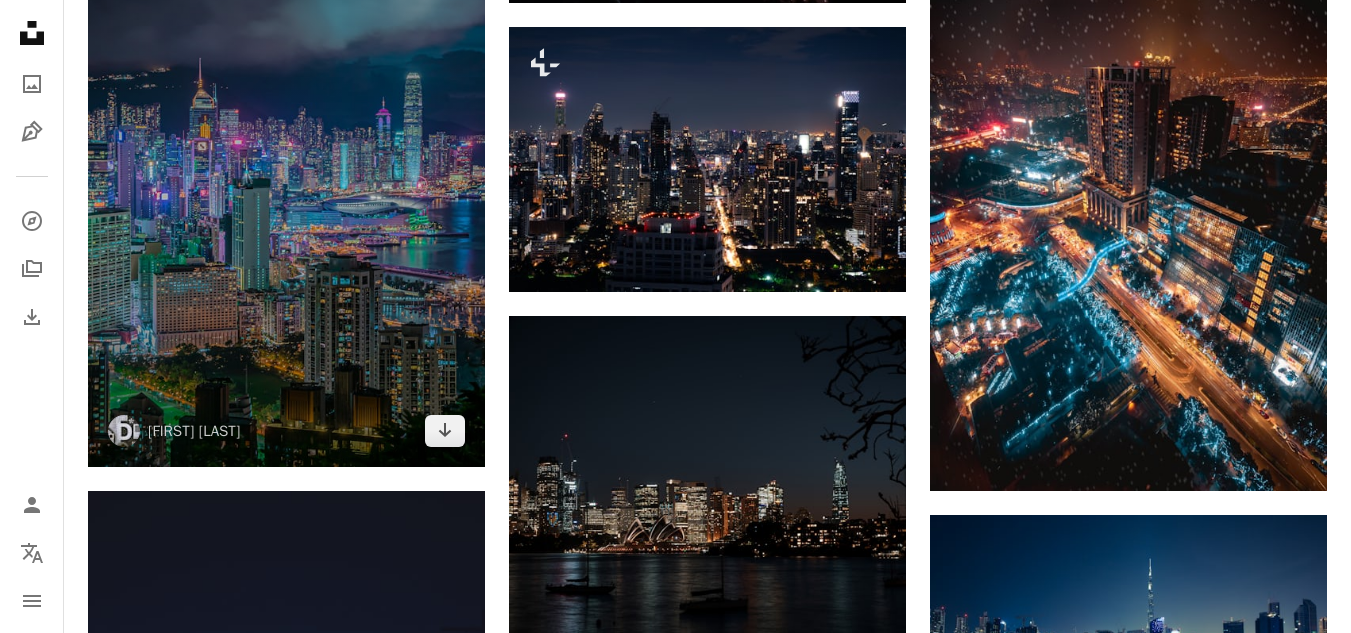 click at bounding box center [286, 202] 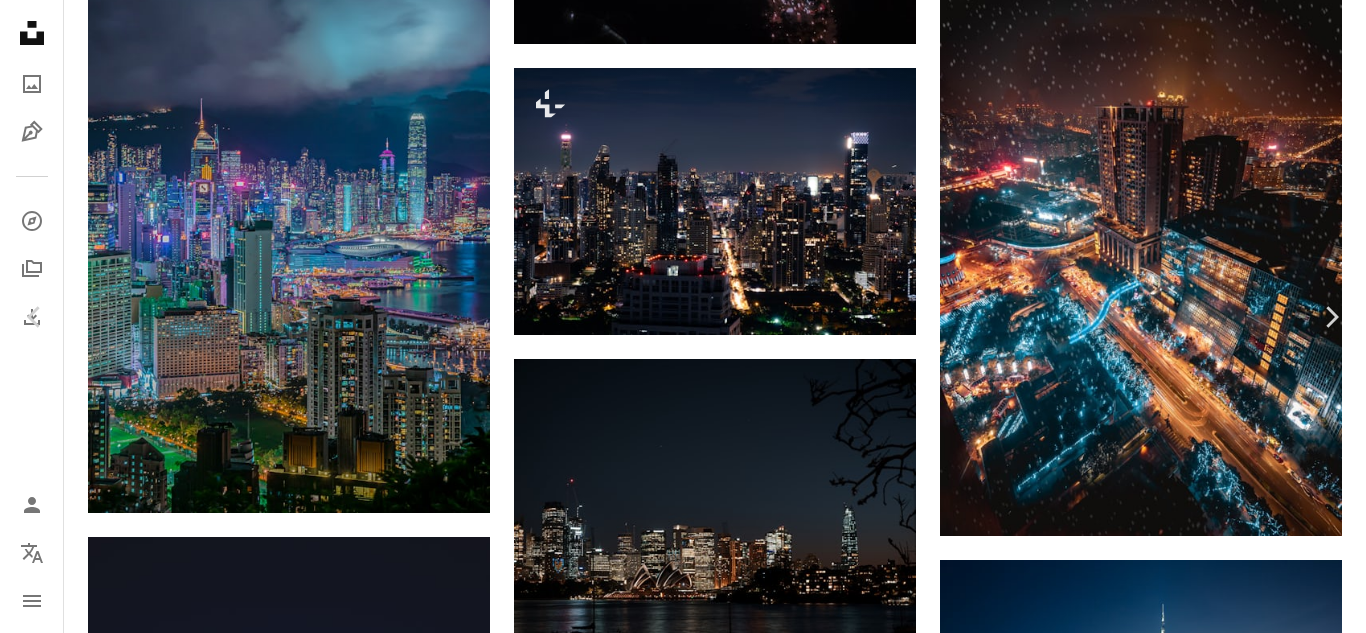 click at bounding box center [676, 4846] 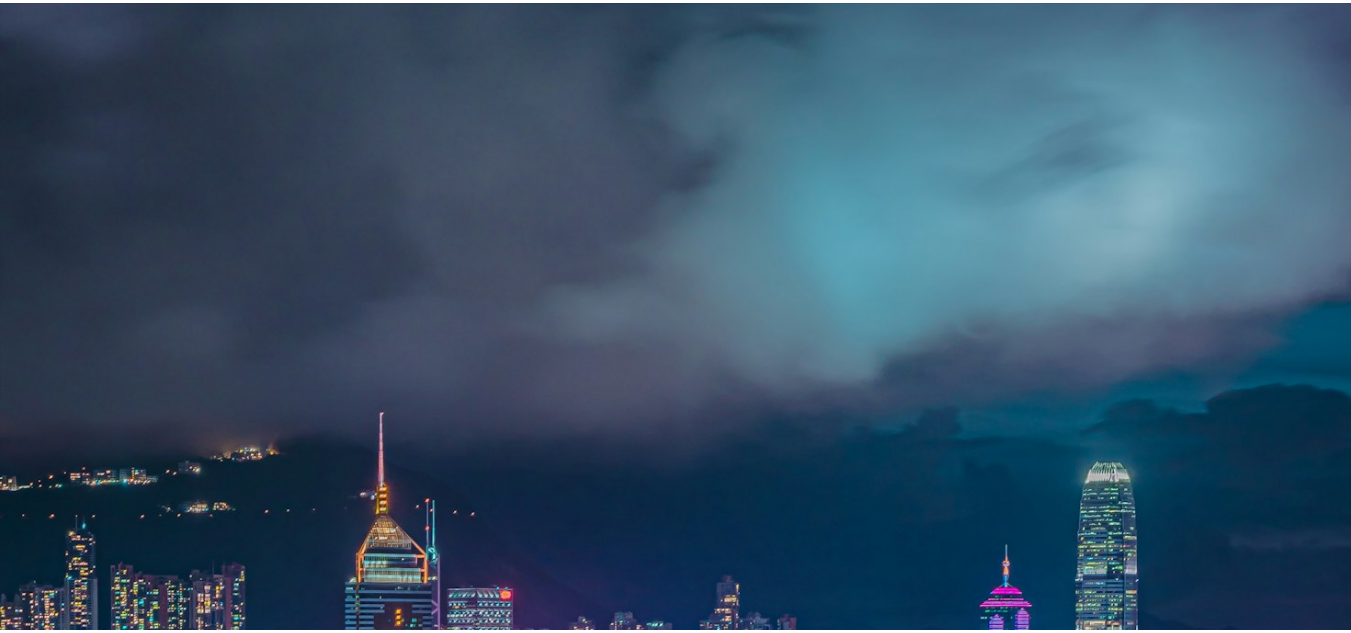 scroll, scrollTop: 575, scrollLeft: 0, axis: vertical 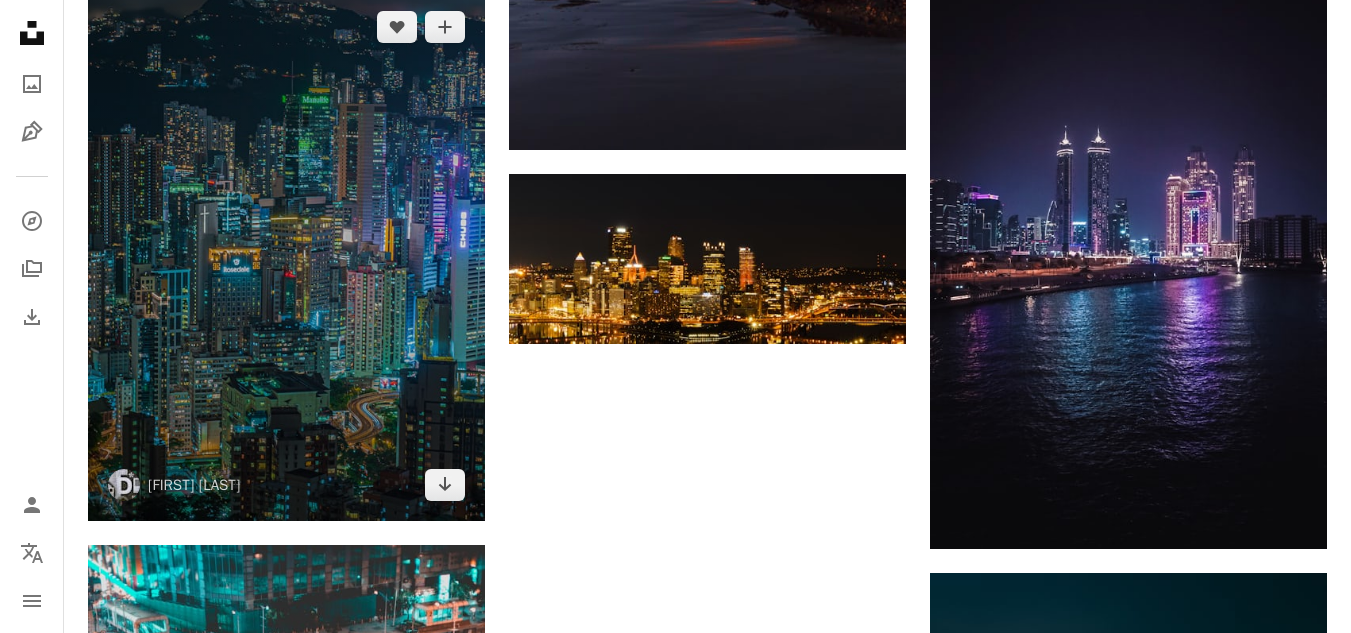 click at bounding box center (286, 256) 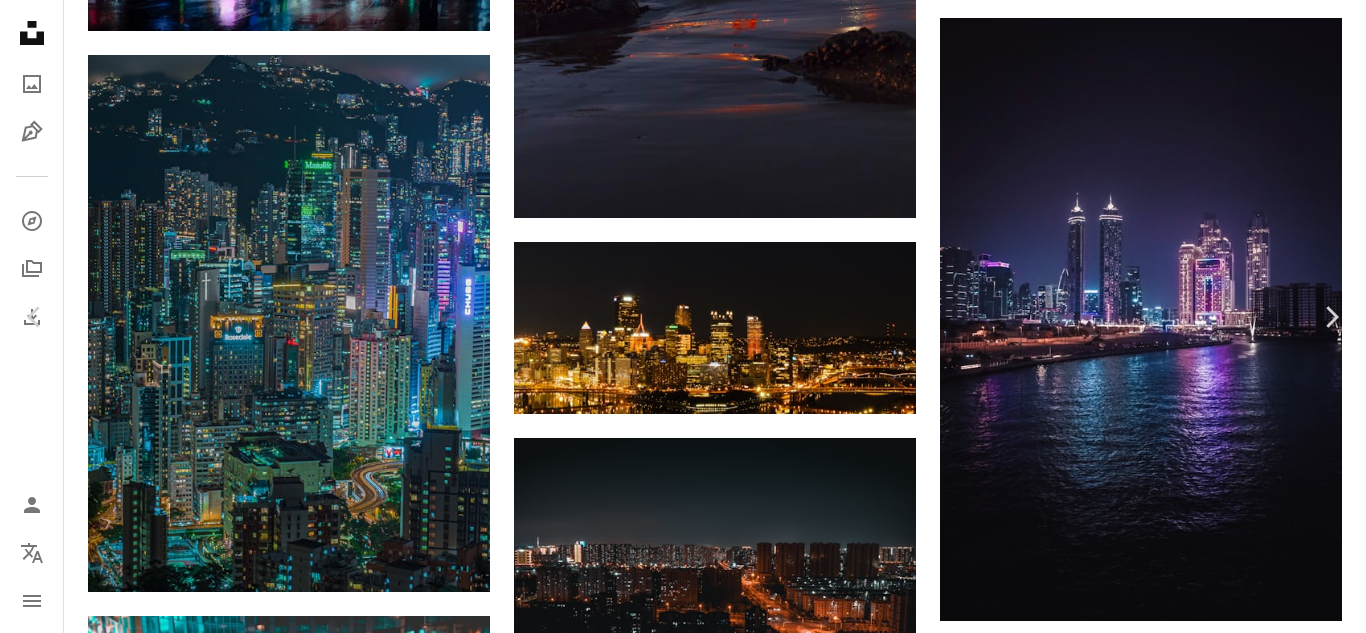click at bounding box center [675, 5818] 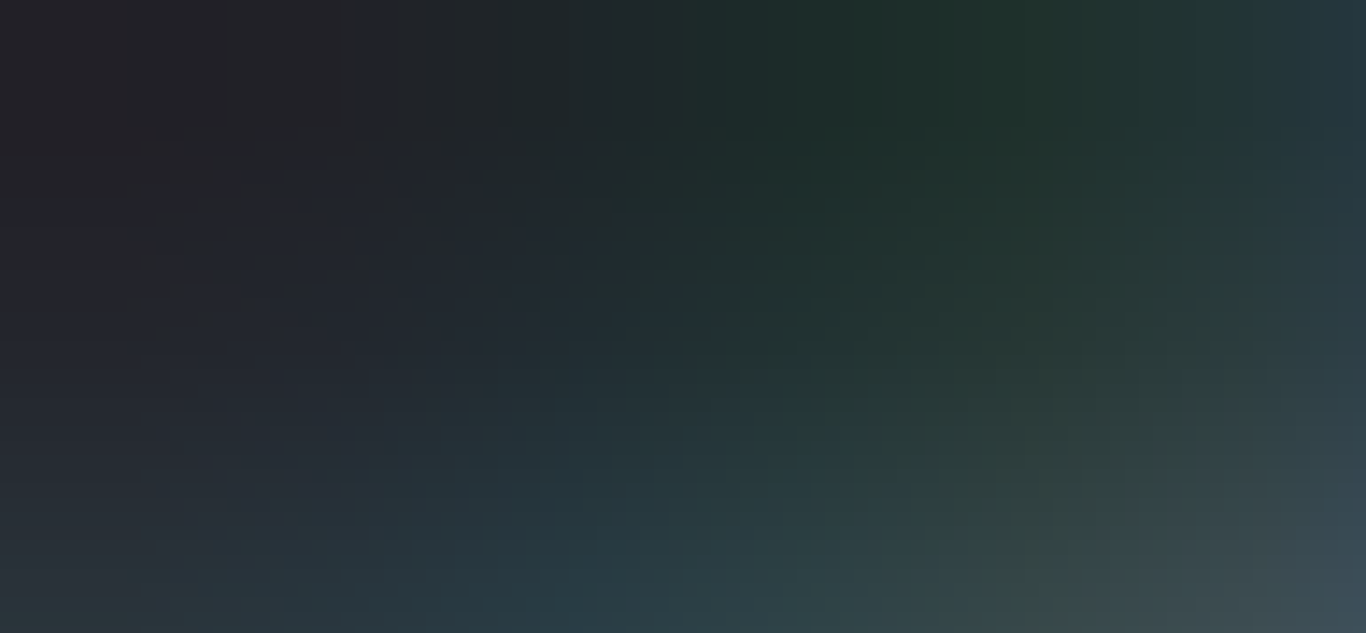 scroll, scrollTop: 576, scrollLeft: 0, axis: vertical 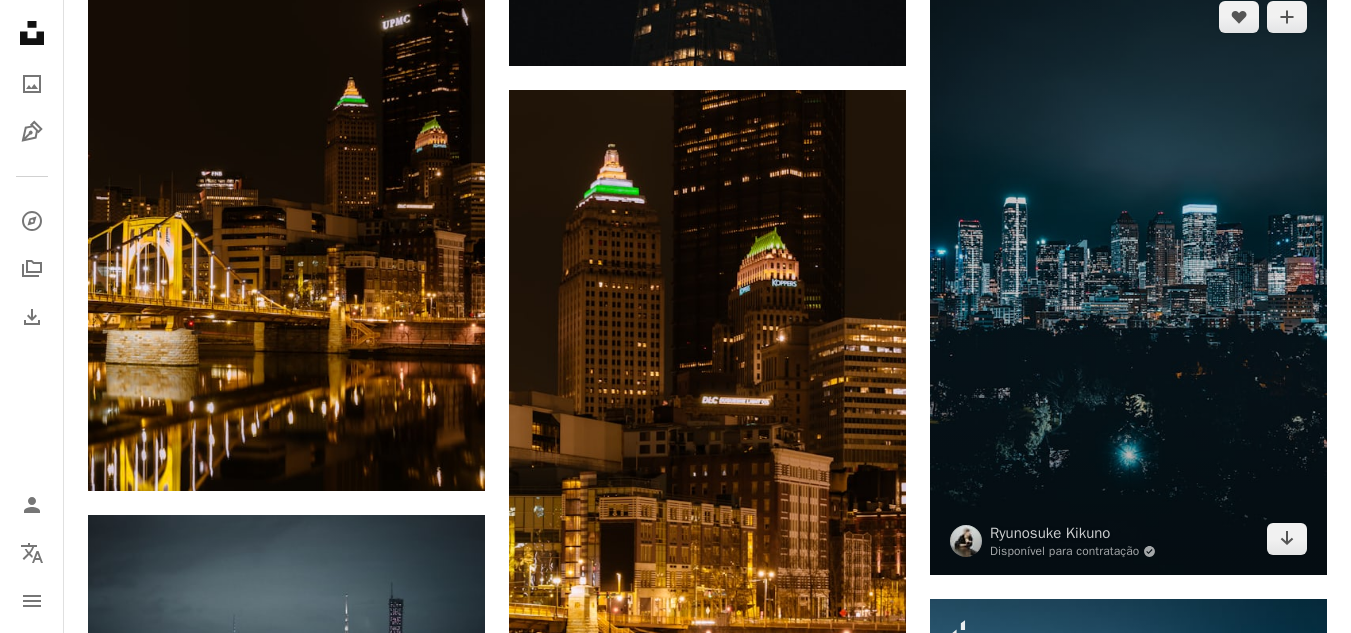 click at bounding box center [1128, 278] 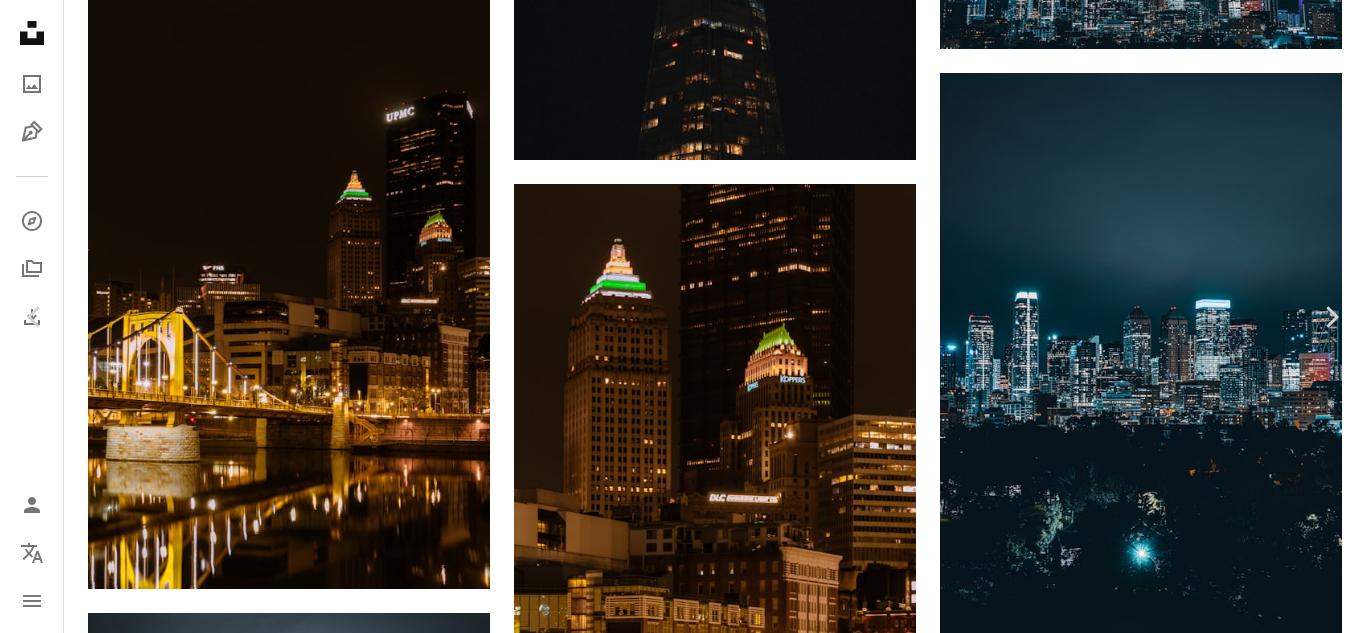 click at bounding box center [676, 6570] 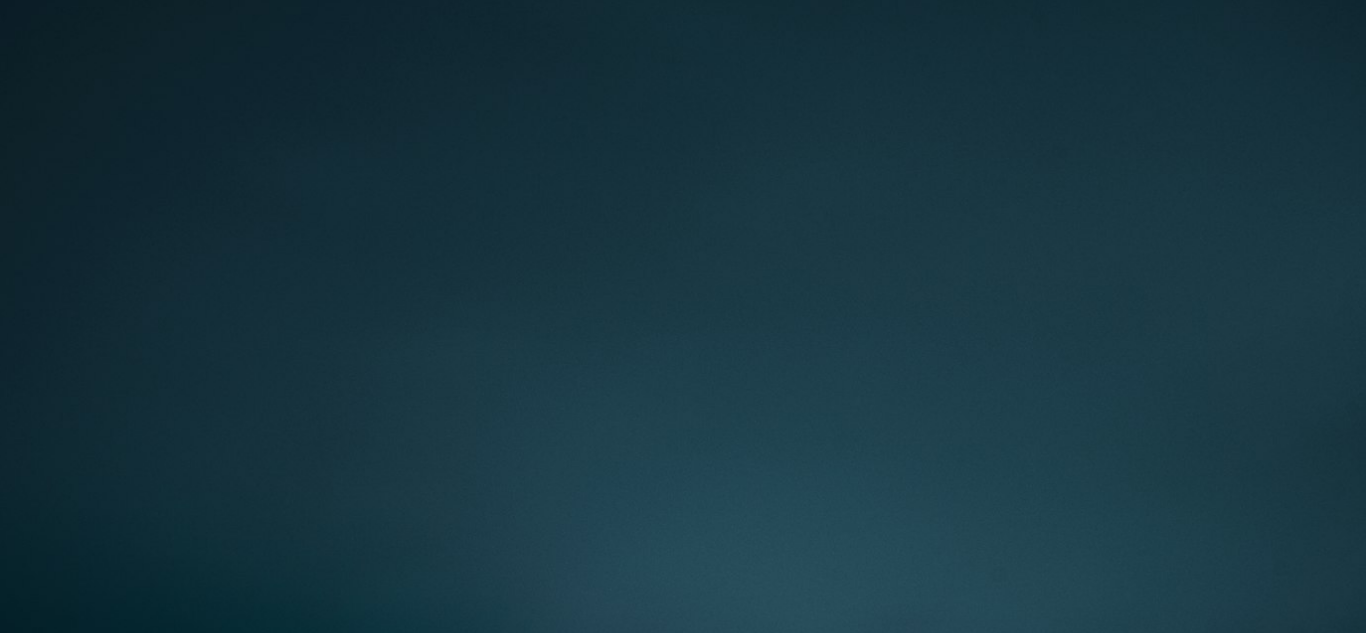 scroll, scrollTop: 686, scrollLeft: 0, axis: vertical 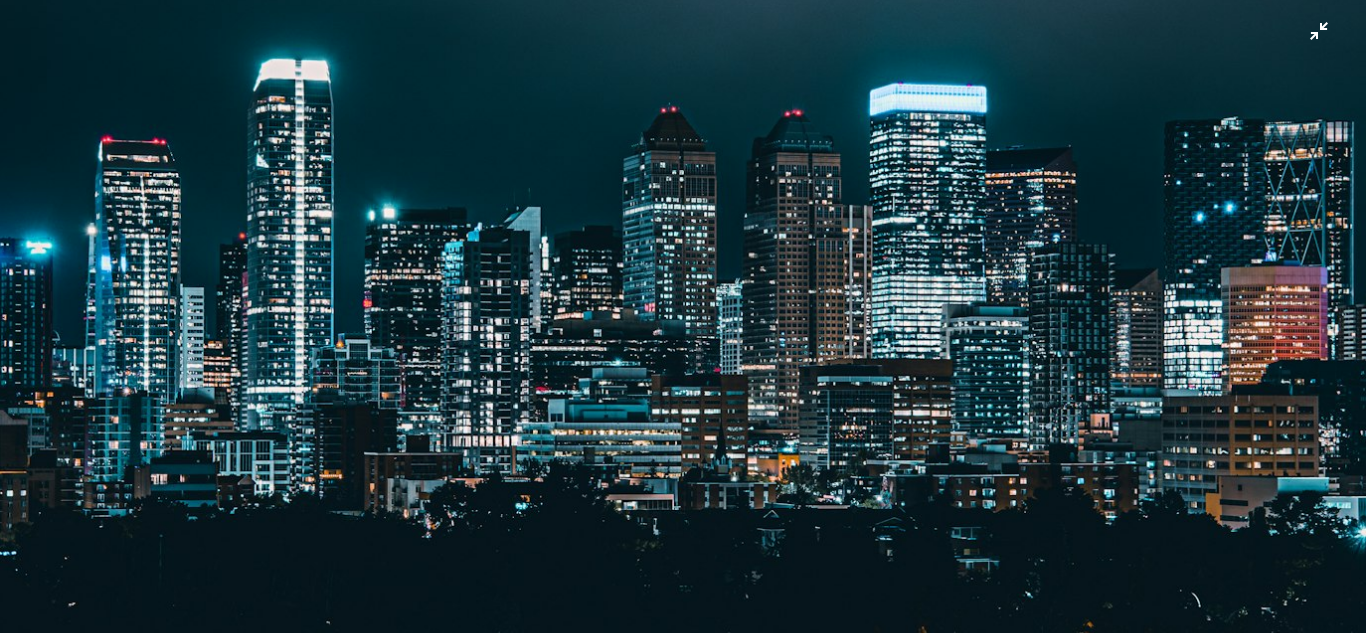 click at bounding box center (683, 337) 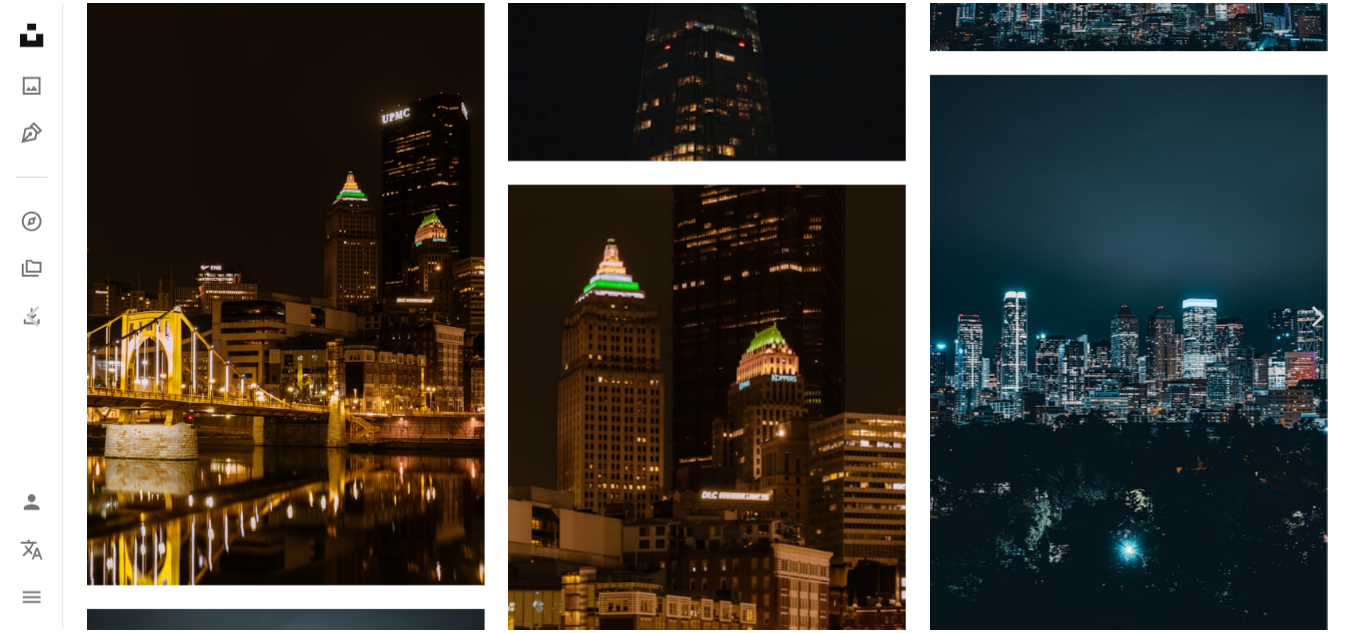 scroll, scrollTop: 0, scrollLeft: 0, axis: both 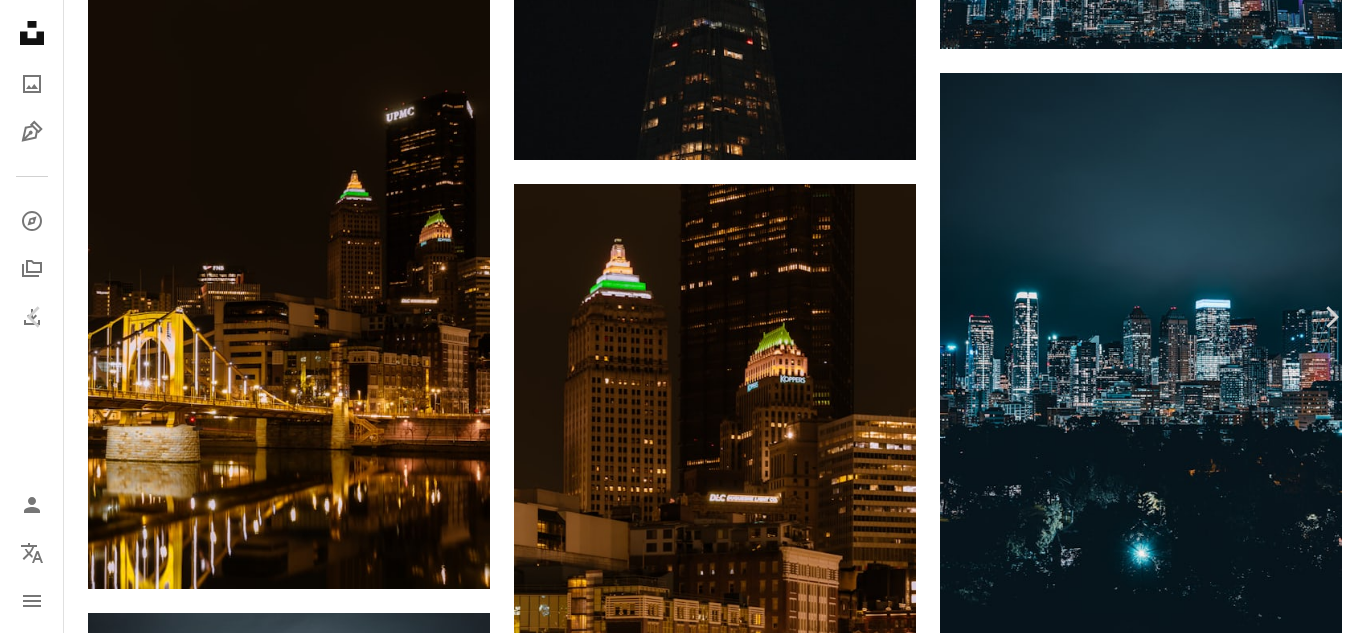 click on "An X shape" at bounding box center (20, 20) 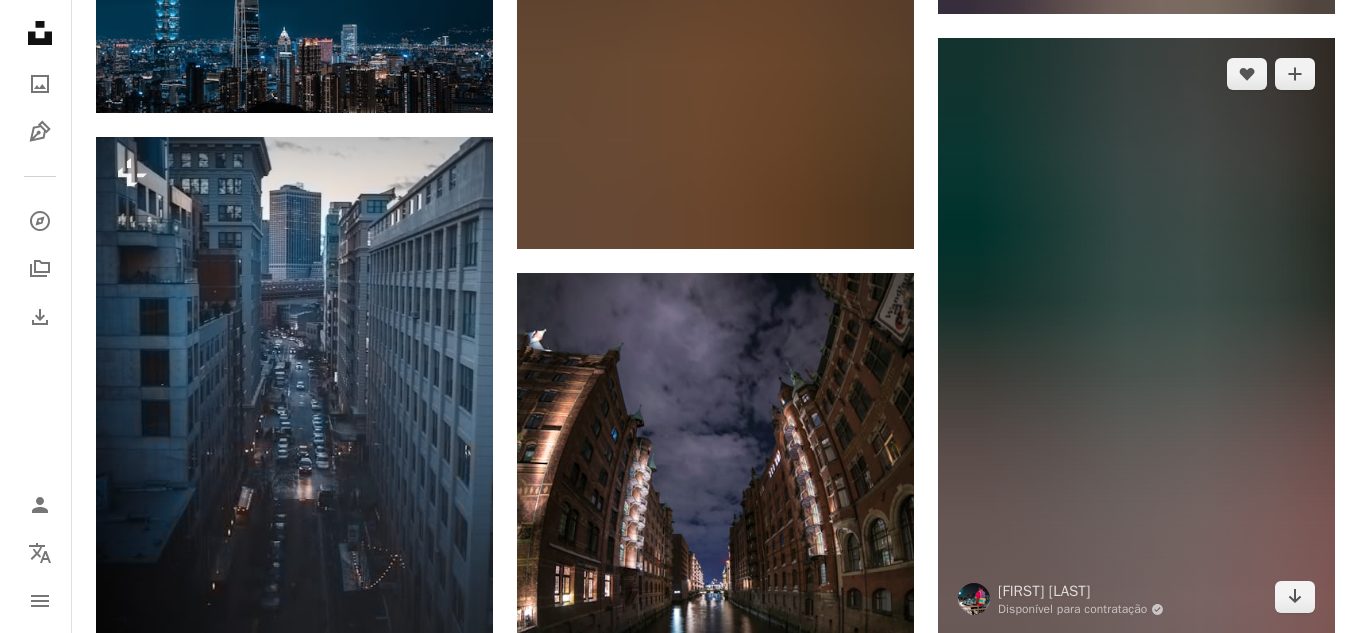 scroll, scrollTop: 10432, scrollLeft: 0, axis: vertical 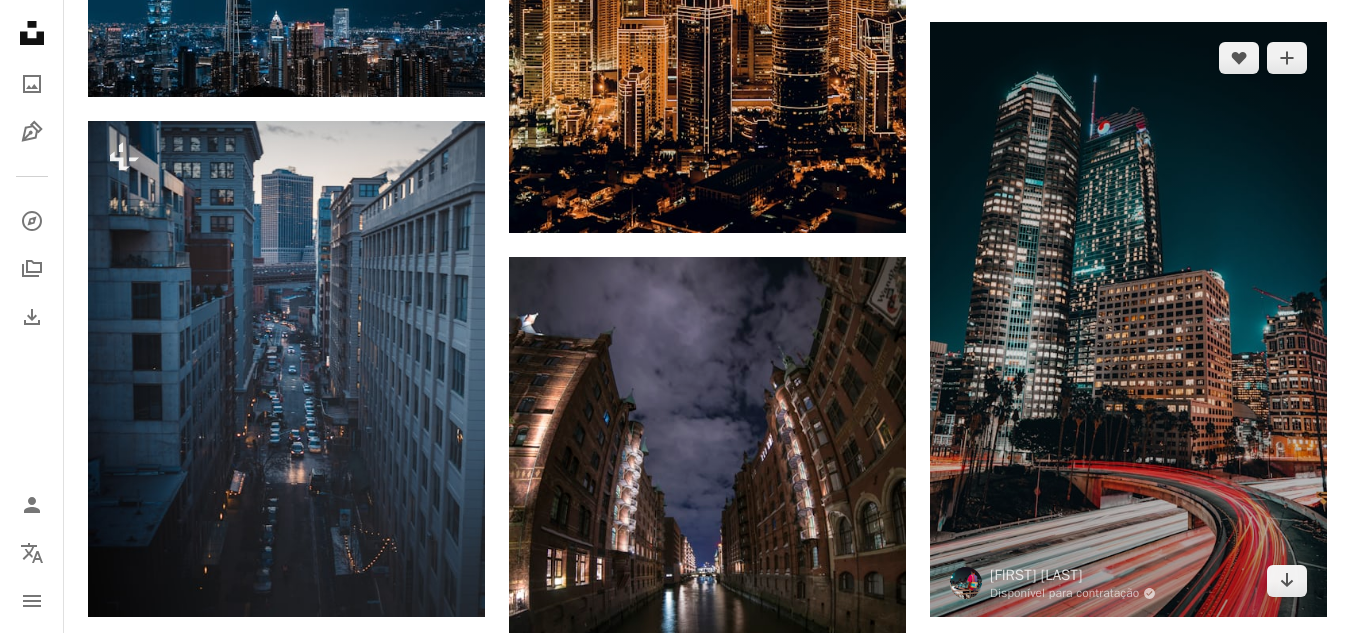 click at bounding box center (1128, 320) 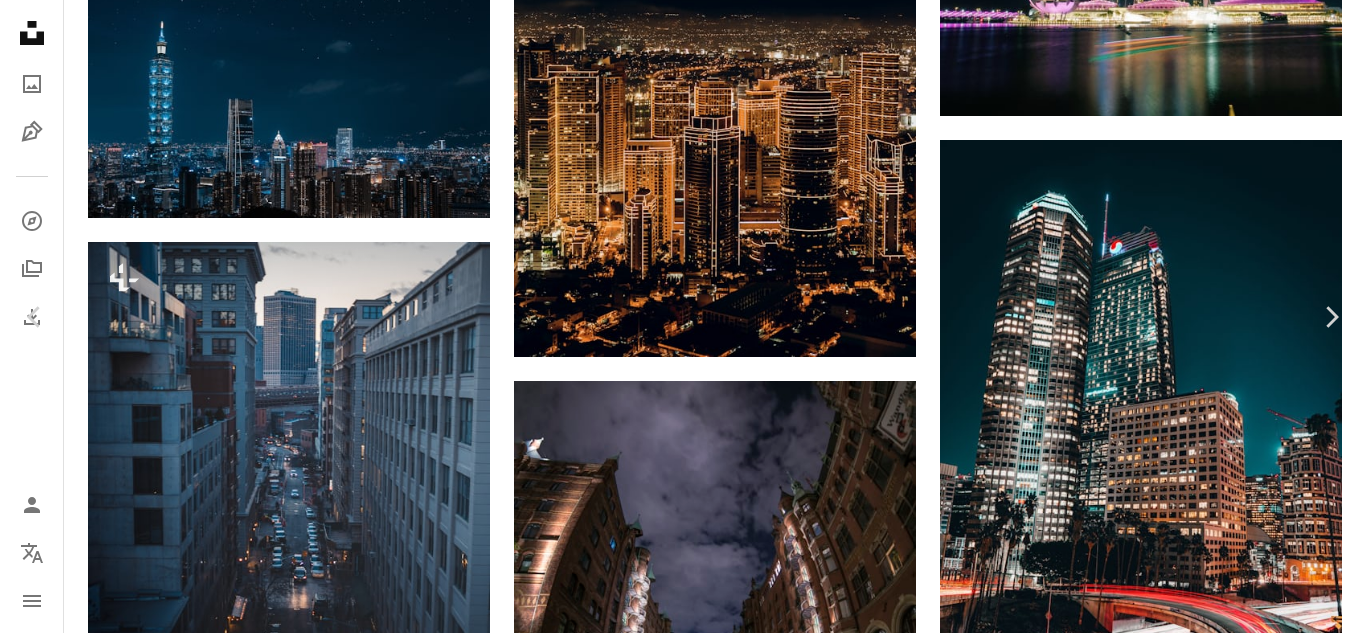 click at bounding box center [675, 4270] 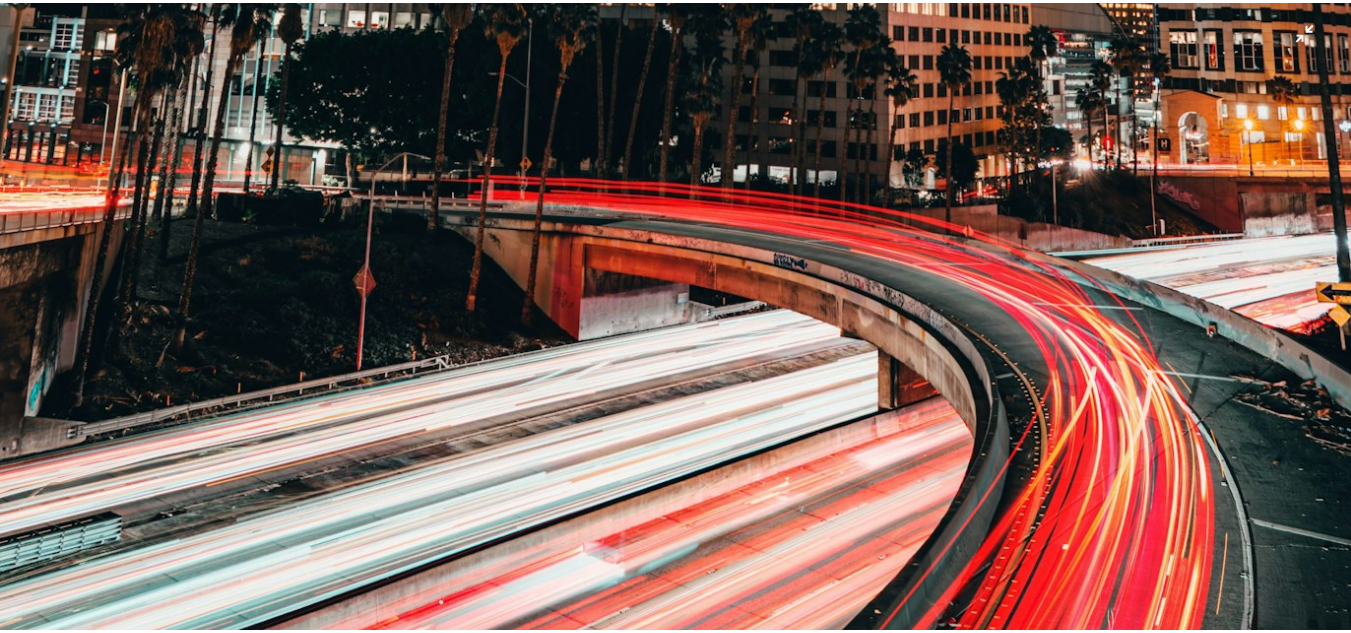 scroll, scrollTop: 1372, scrollLeft: 0, axis: vertical 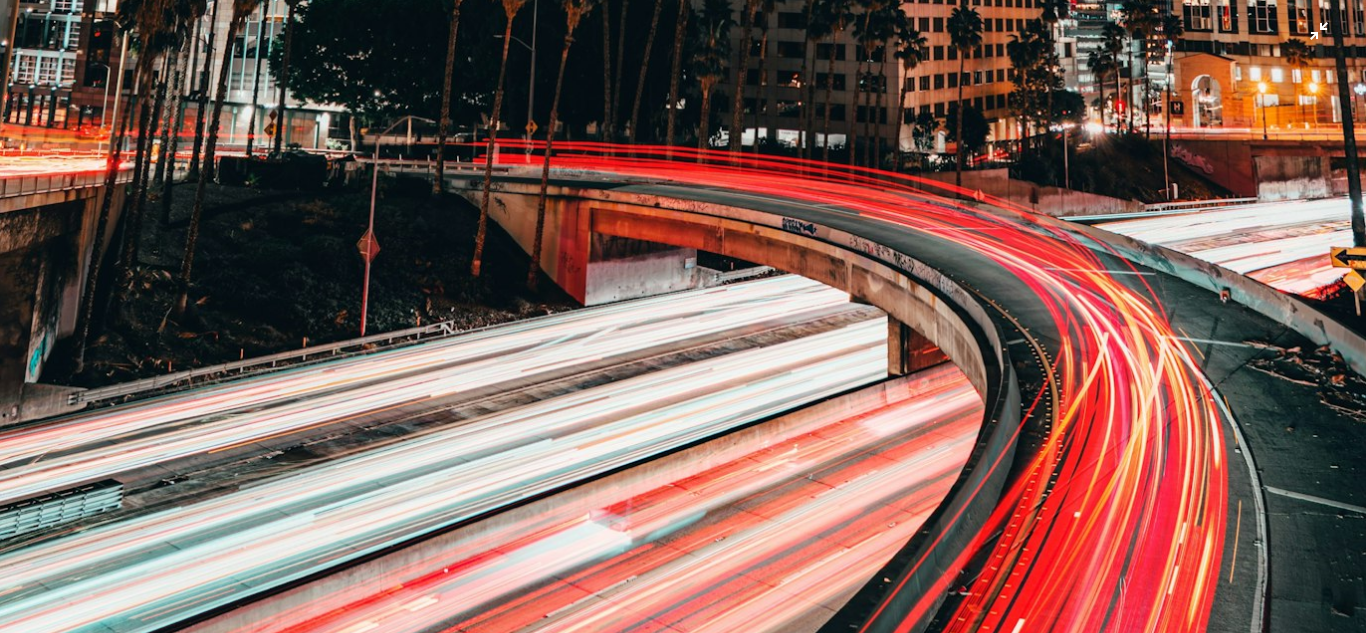 type 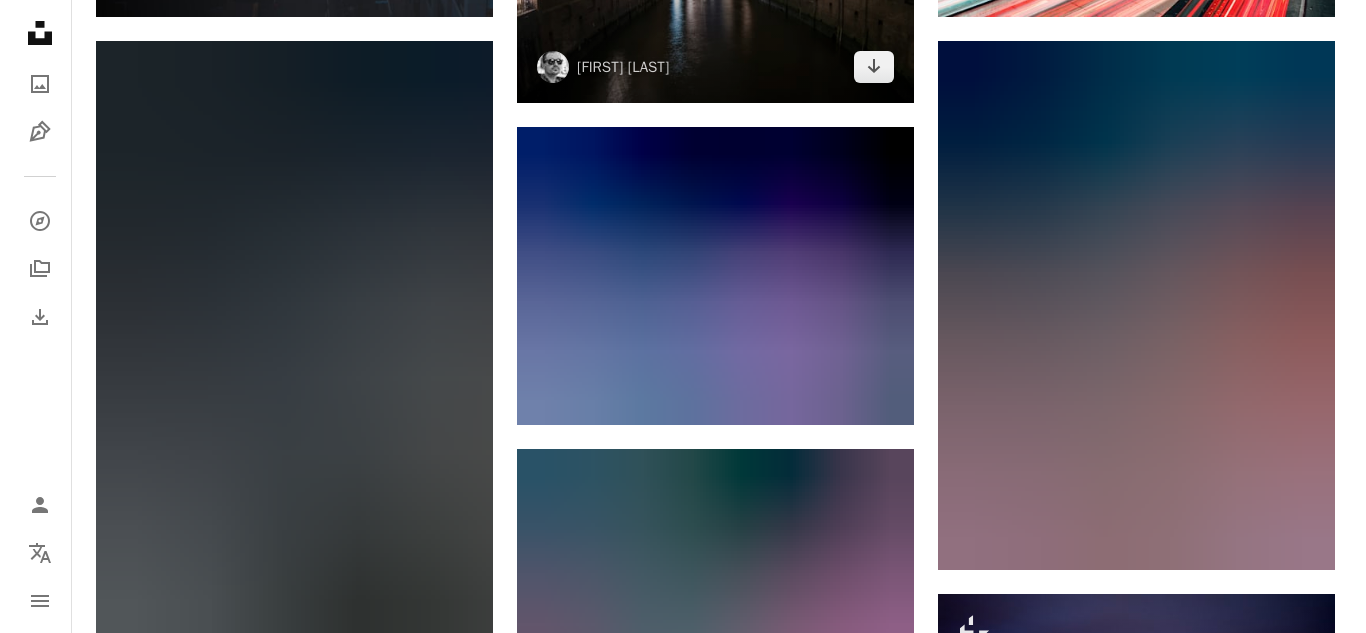 scroll, scrollTop: 11132, scrollLeft: 0, axis: vertical 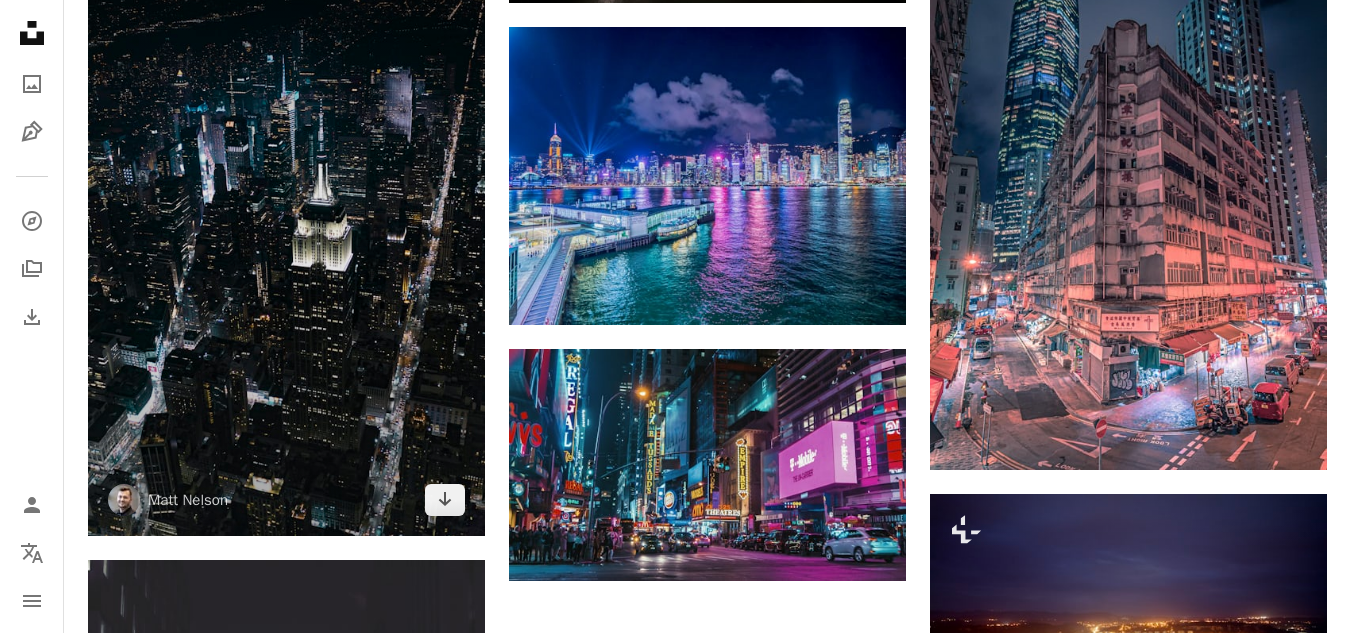 click at bounding box center (286, 238) 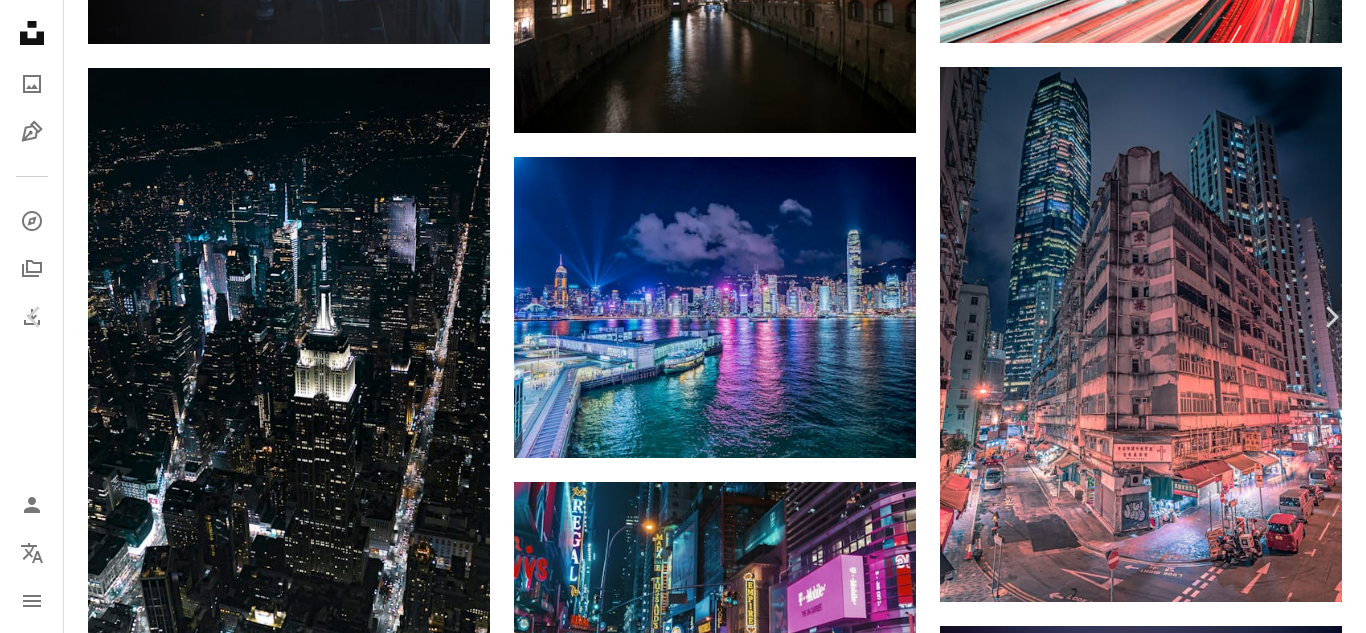 click at bounding box center [676, 3570] 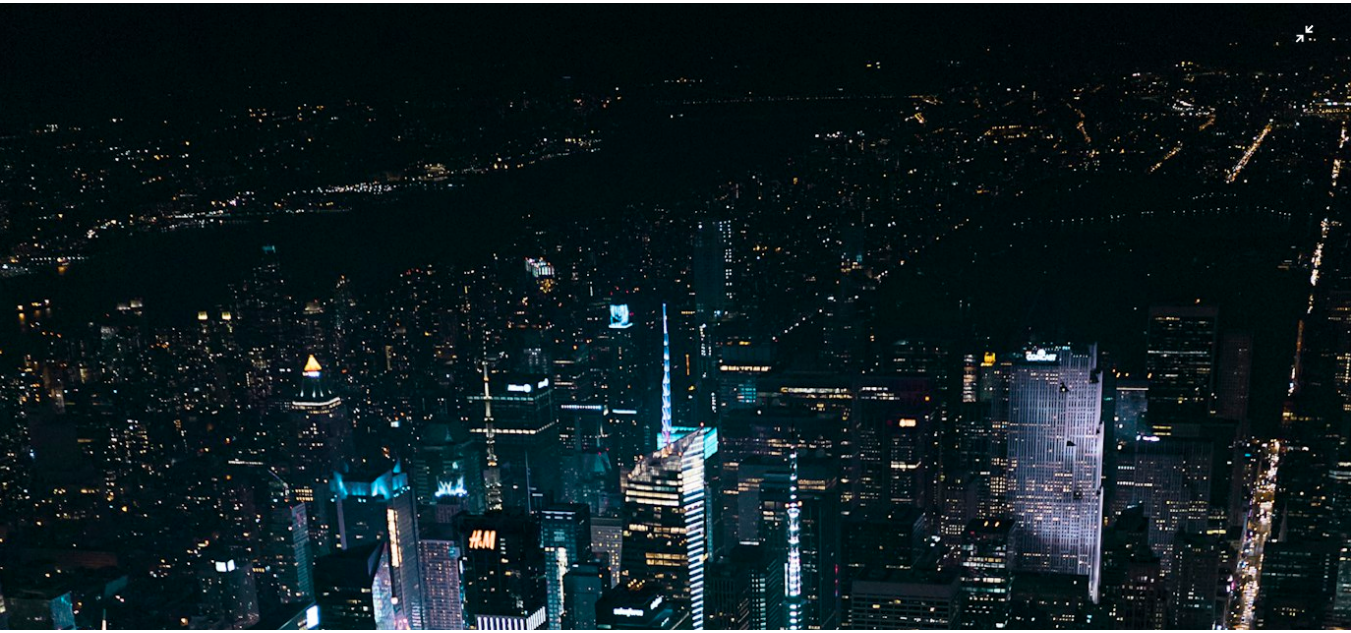 scroll, scrollTop: 0, scrollLeft: 0, axis: both 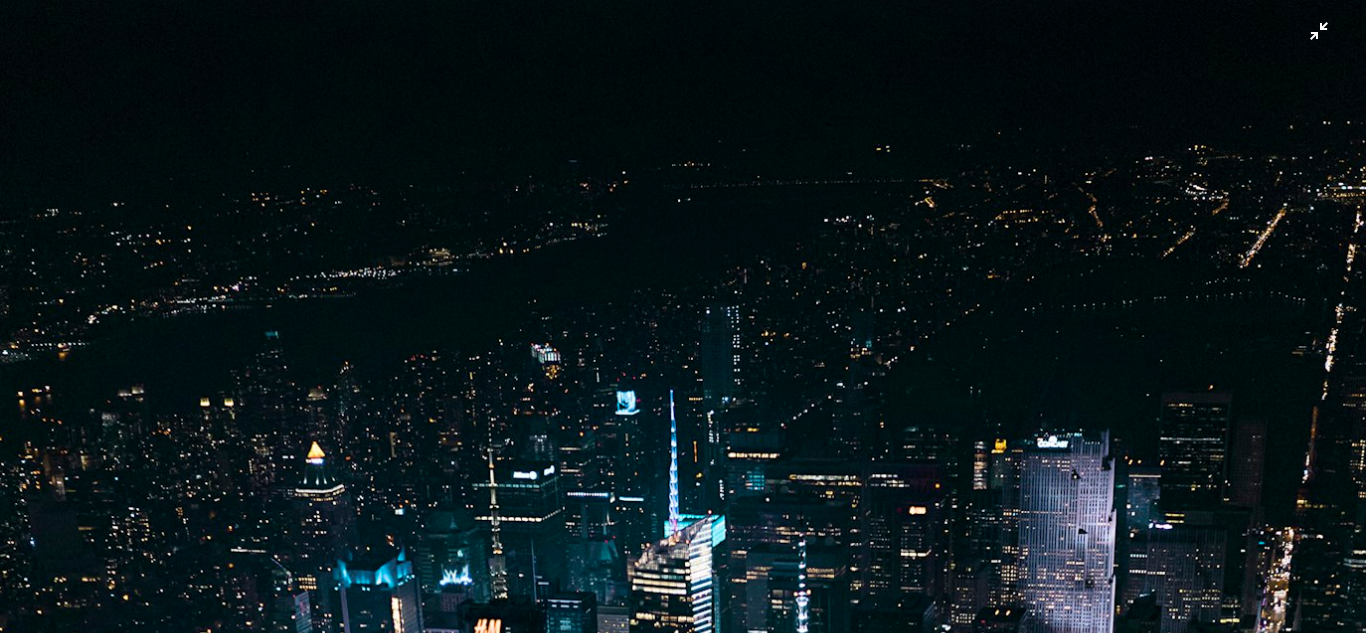 type 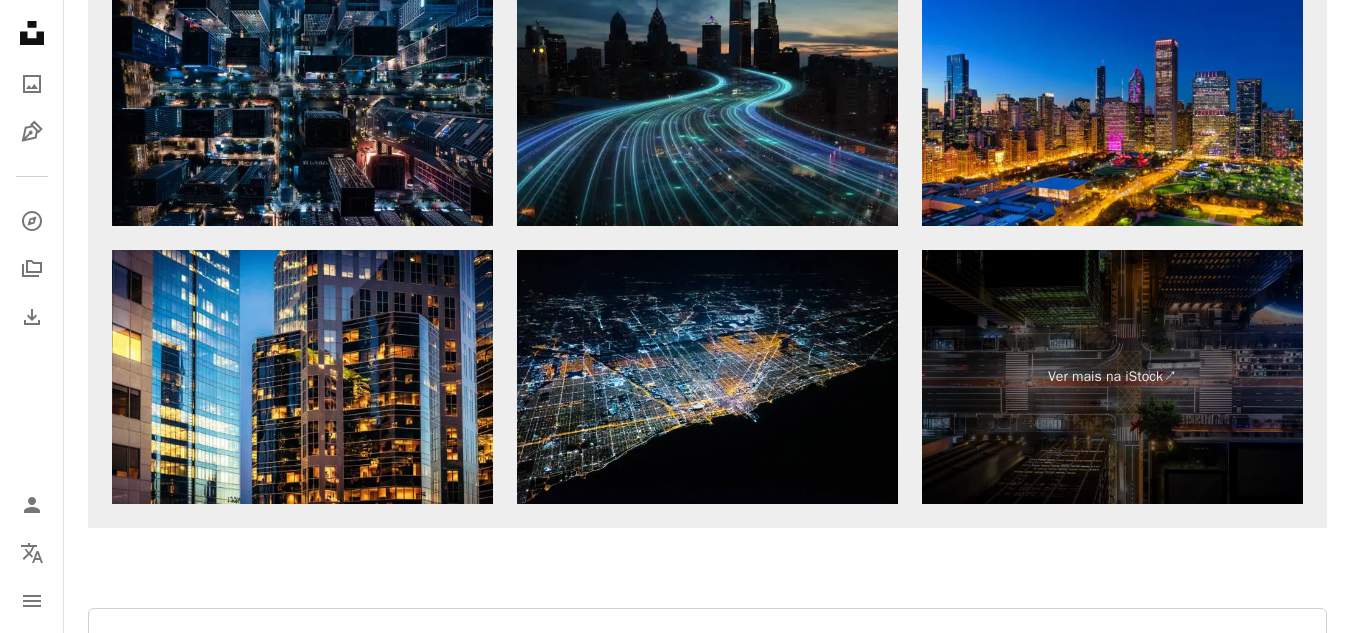 scroll, scrollTop: 13532, scrollLeft: 0, axis: vertical 